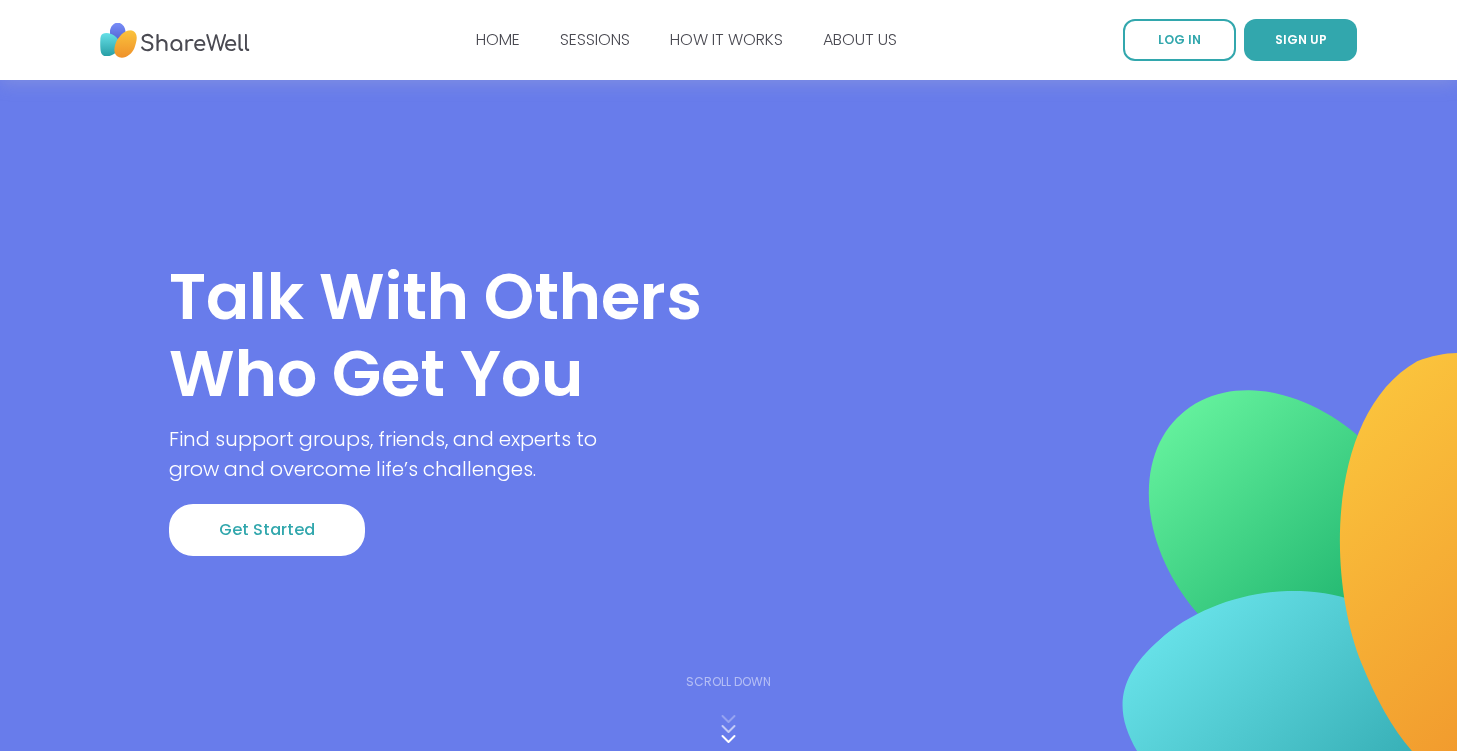 click on "Get Started" at bounding box center (267, 530) 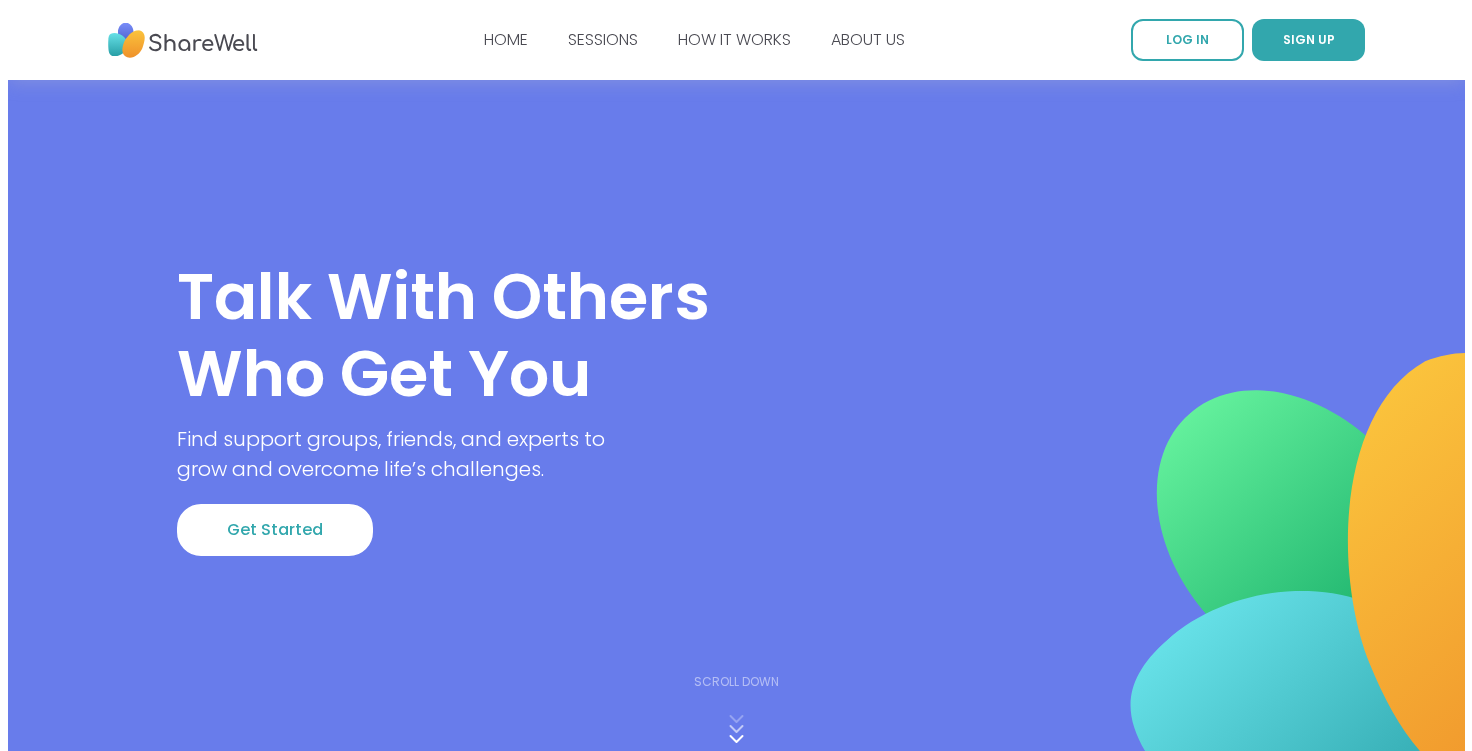 scroll, scrollTop: 0, scrollLeft: 0, axis: both 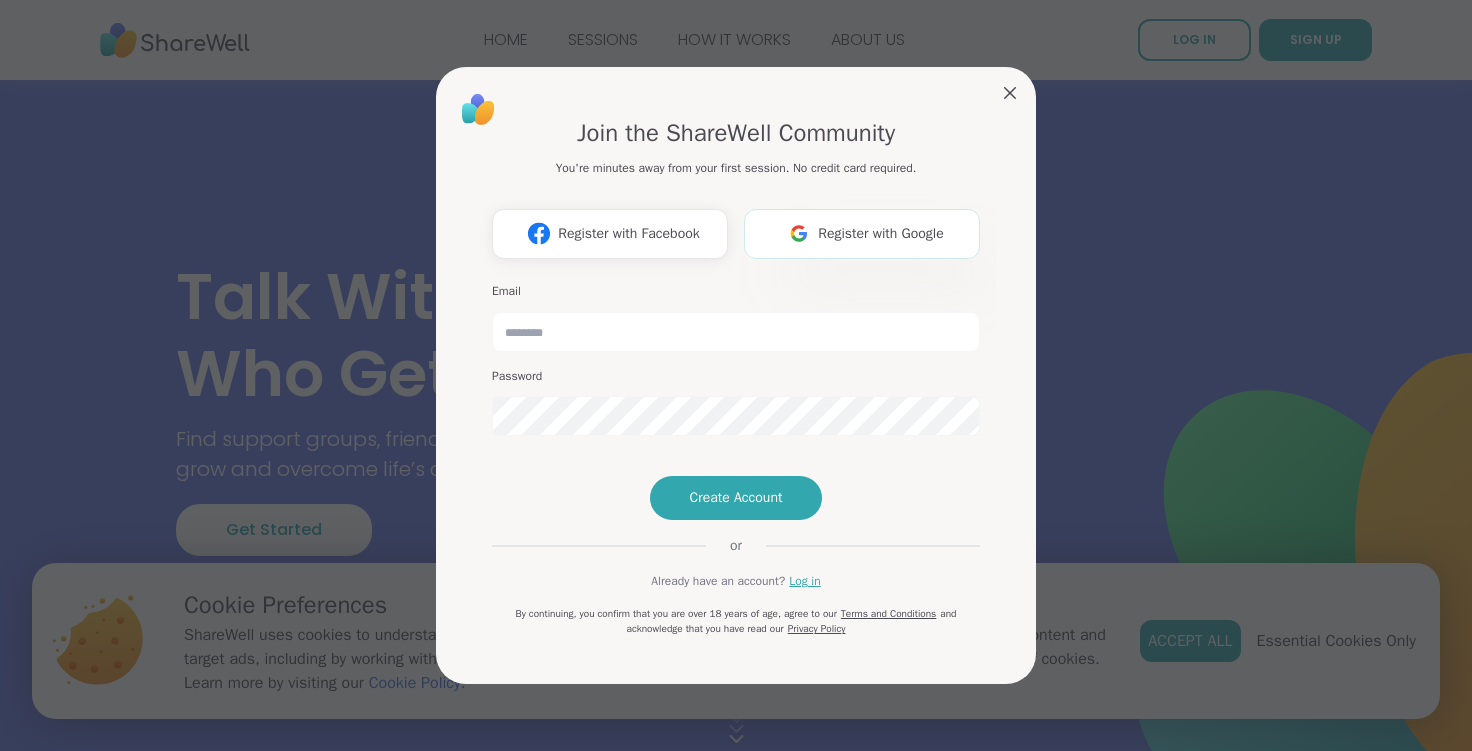 click on "Register with Google" at bounding box center [881, 233] 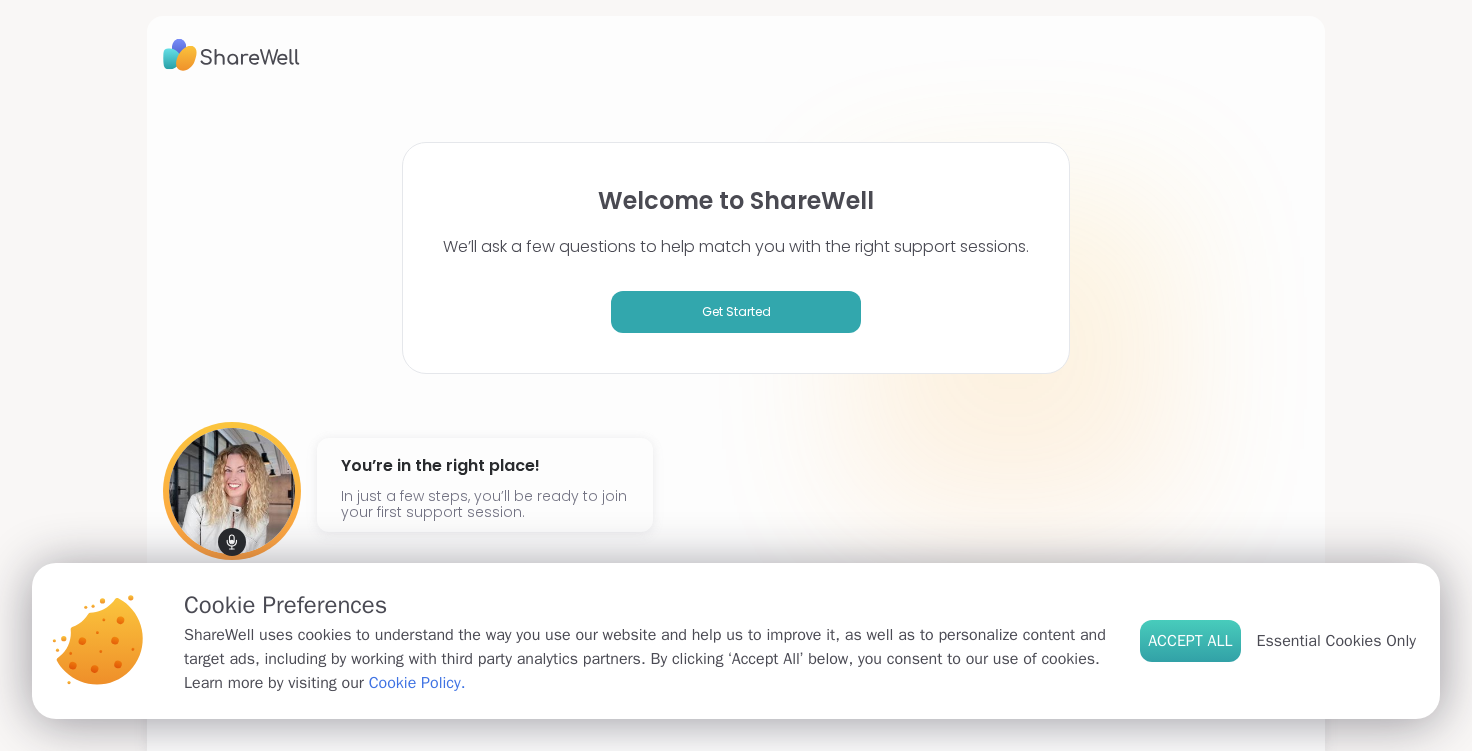 click on "Accept All" at bounding box center (1190, 641) 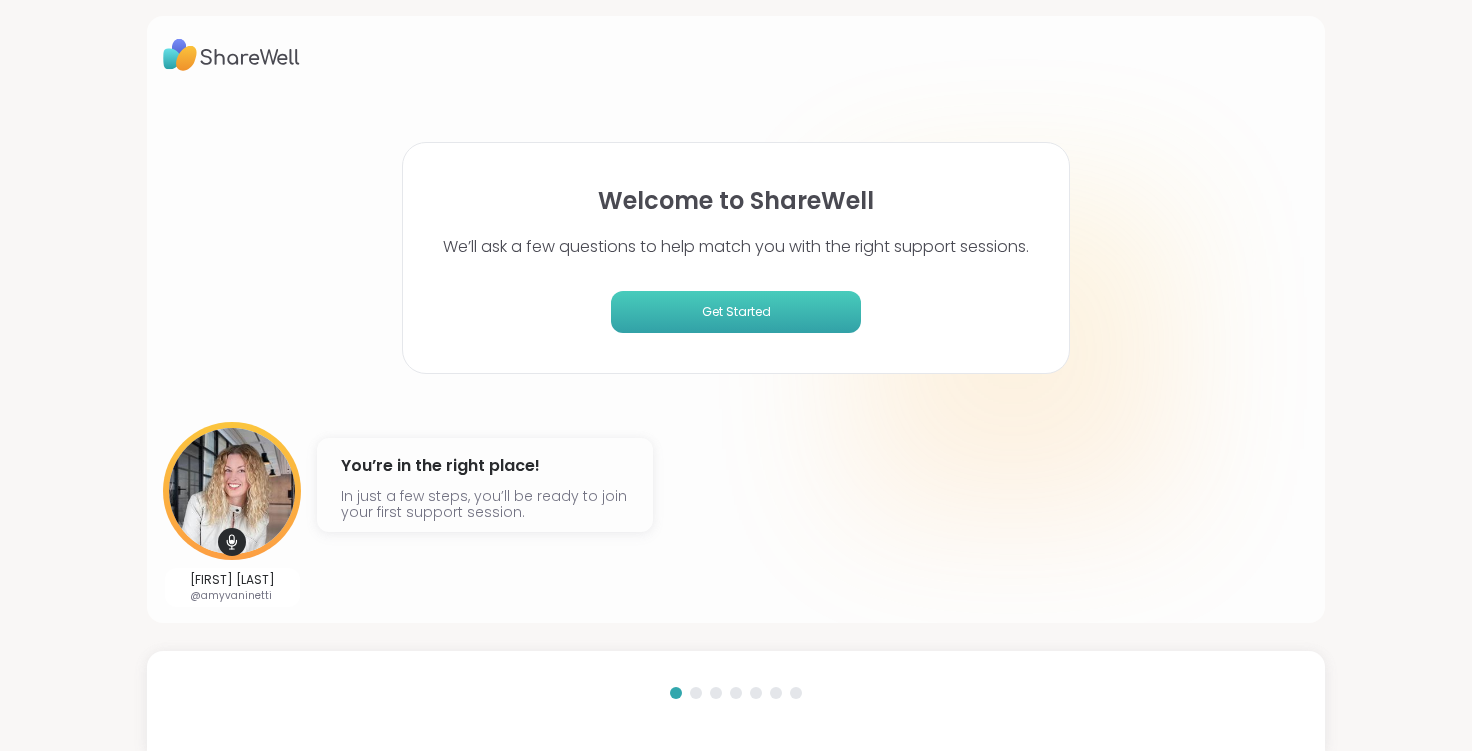 click on "Get Started" at bounding box center [736, 312] 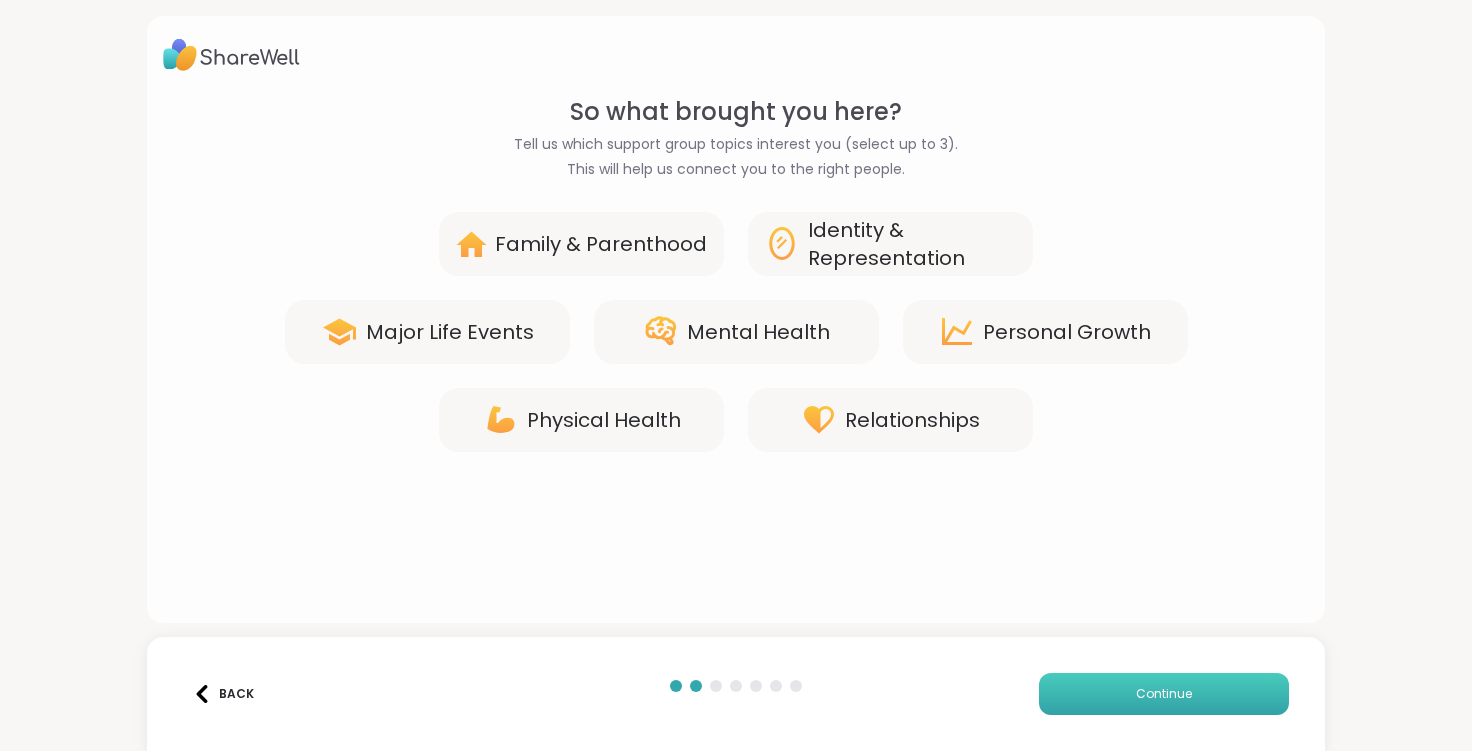 click on "Continue" at bounding box center [1164, 694] 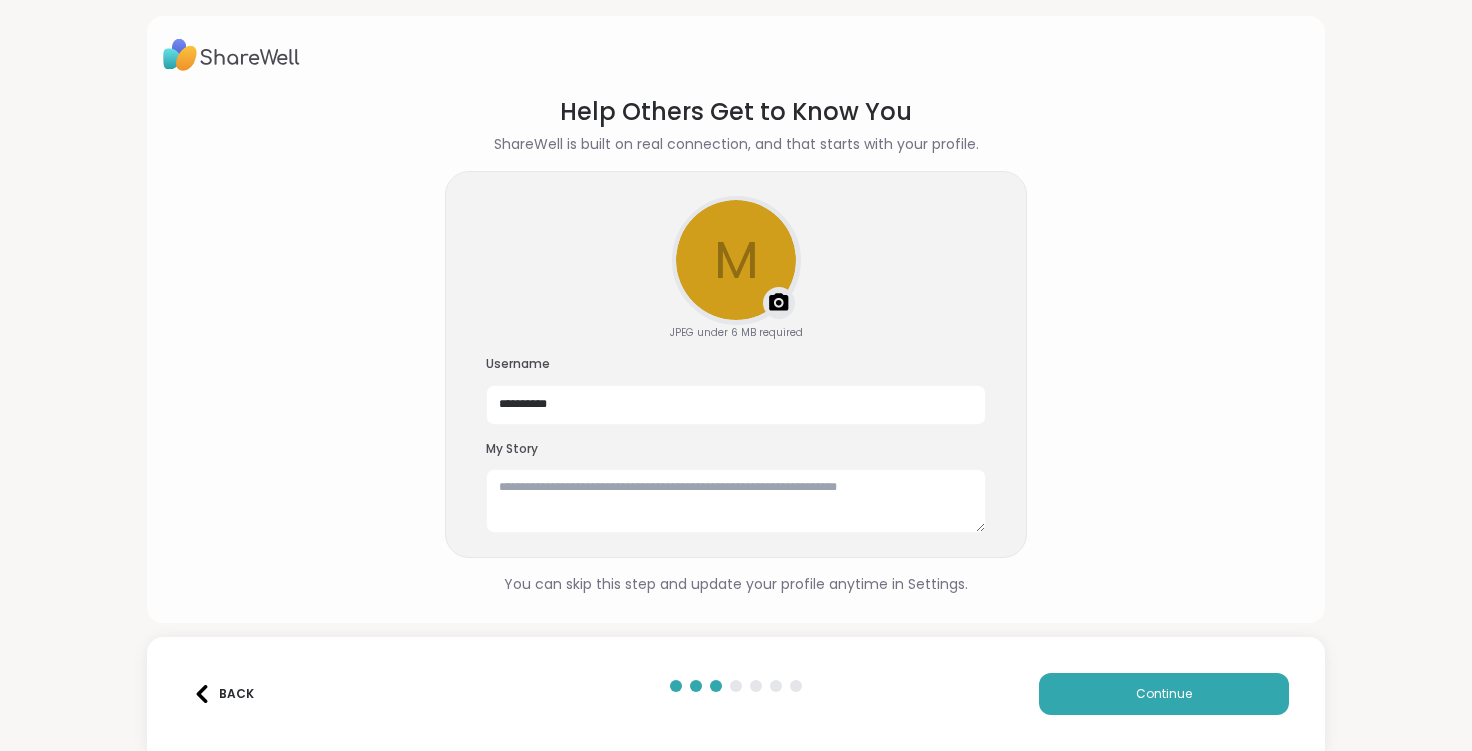 click at bounding box center (202, 694) 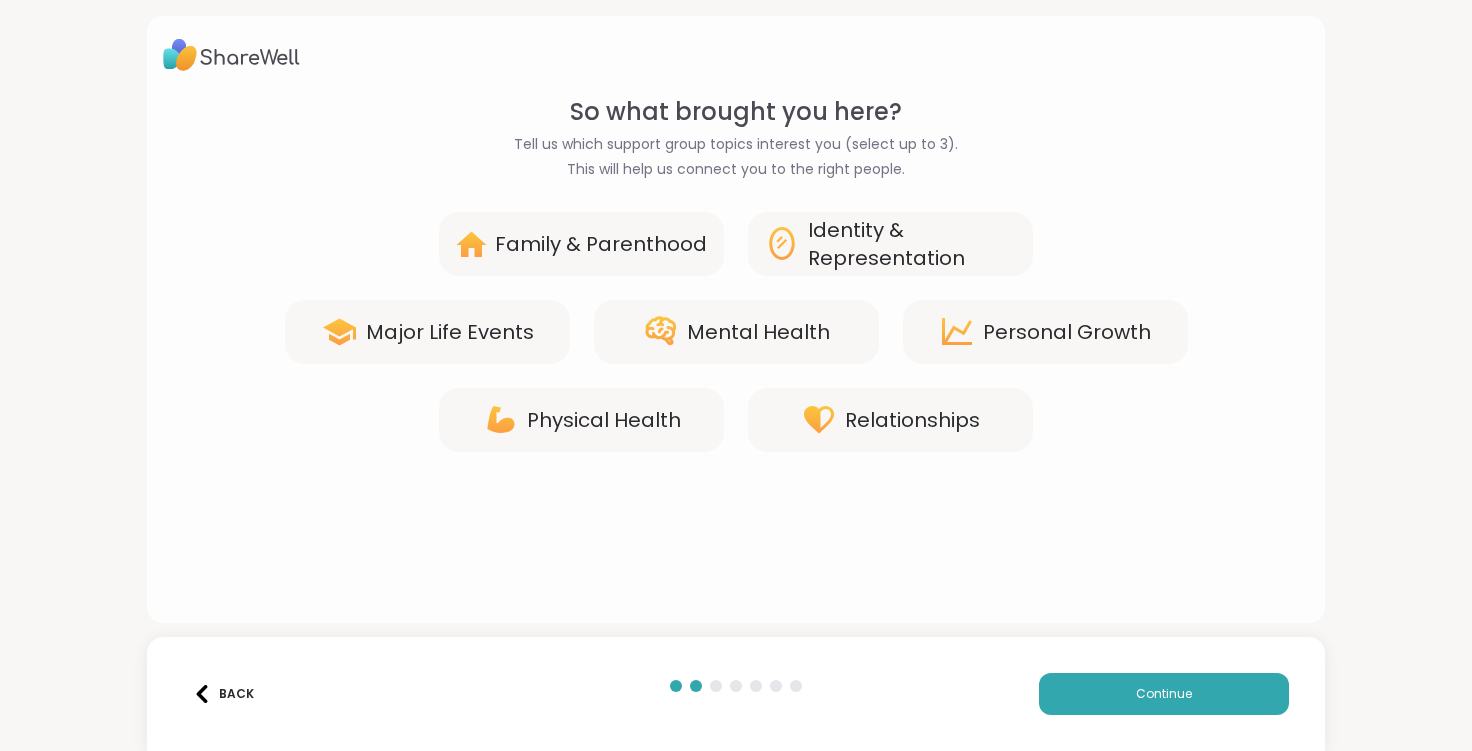 click on "Family & Parenthood" at bounding box center [581, 244] 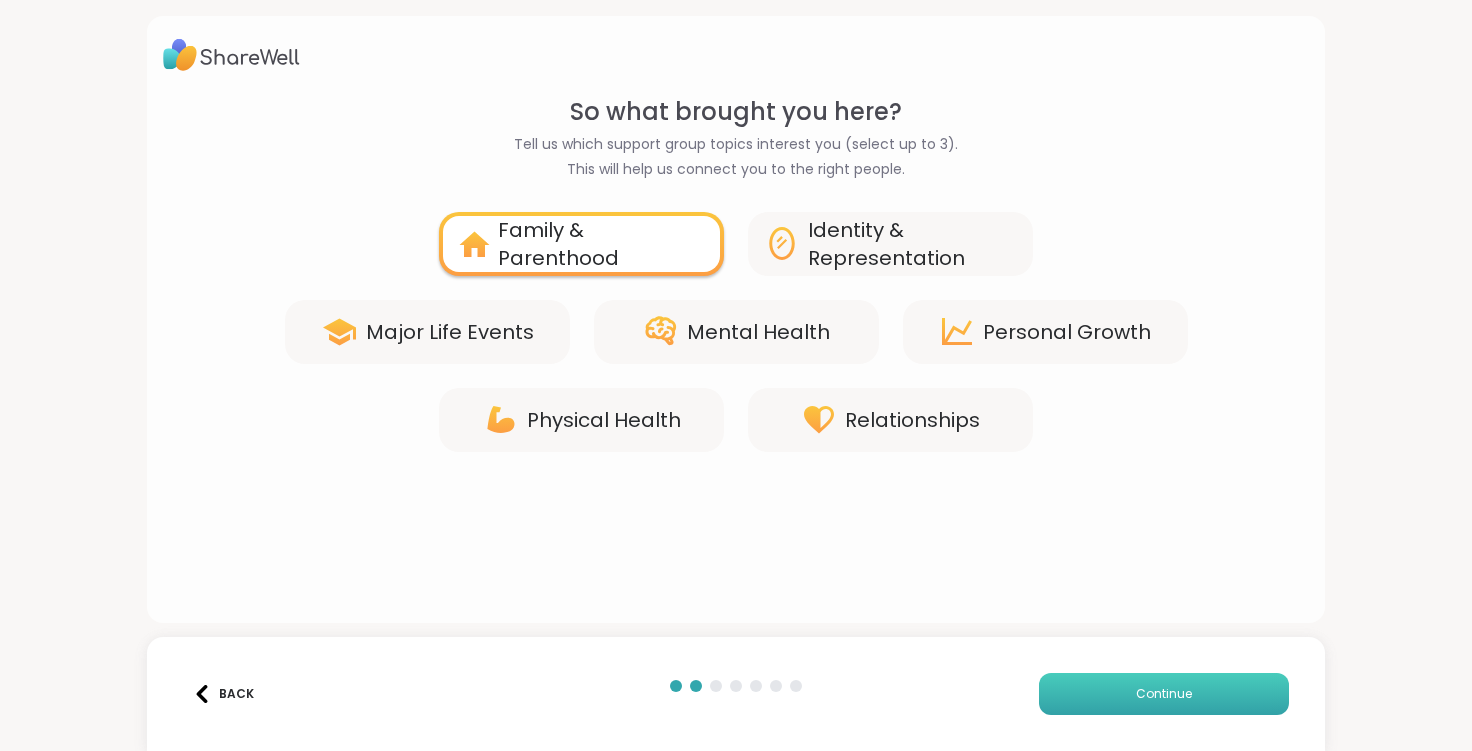 click on "Continue" at bounding box center (1164, 694) 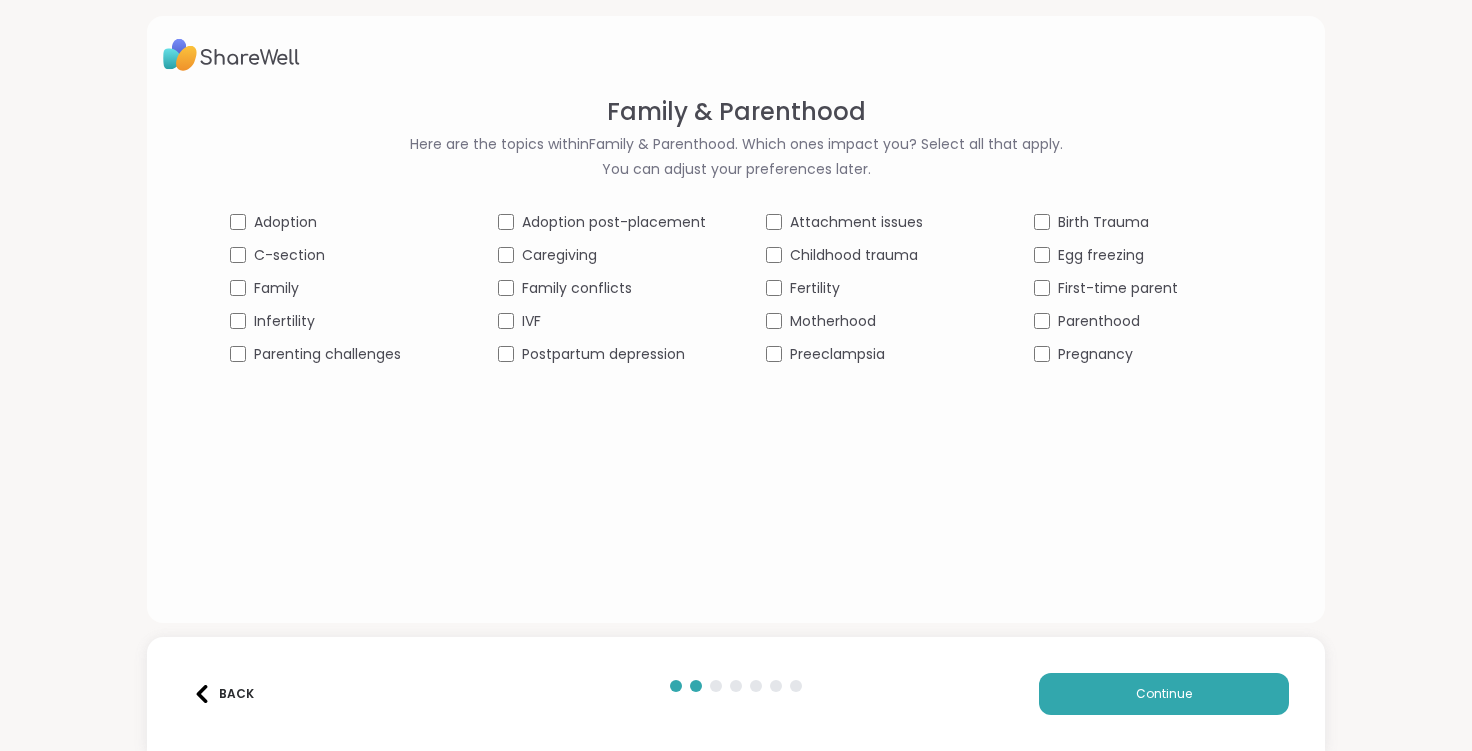 click on "Parenting challenges" at bounding box center [327, 354] 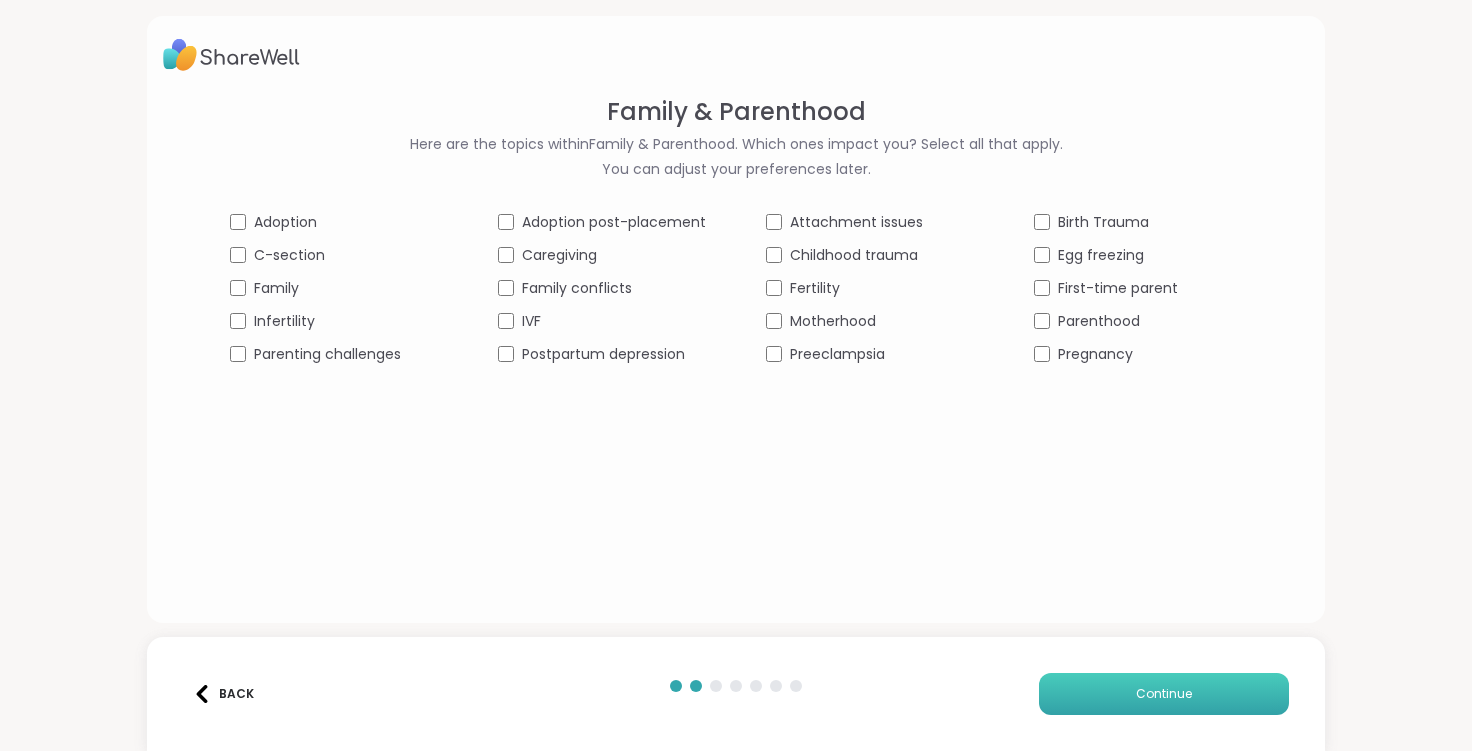 click on "Continue" at bounding box center [1164, 694] 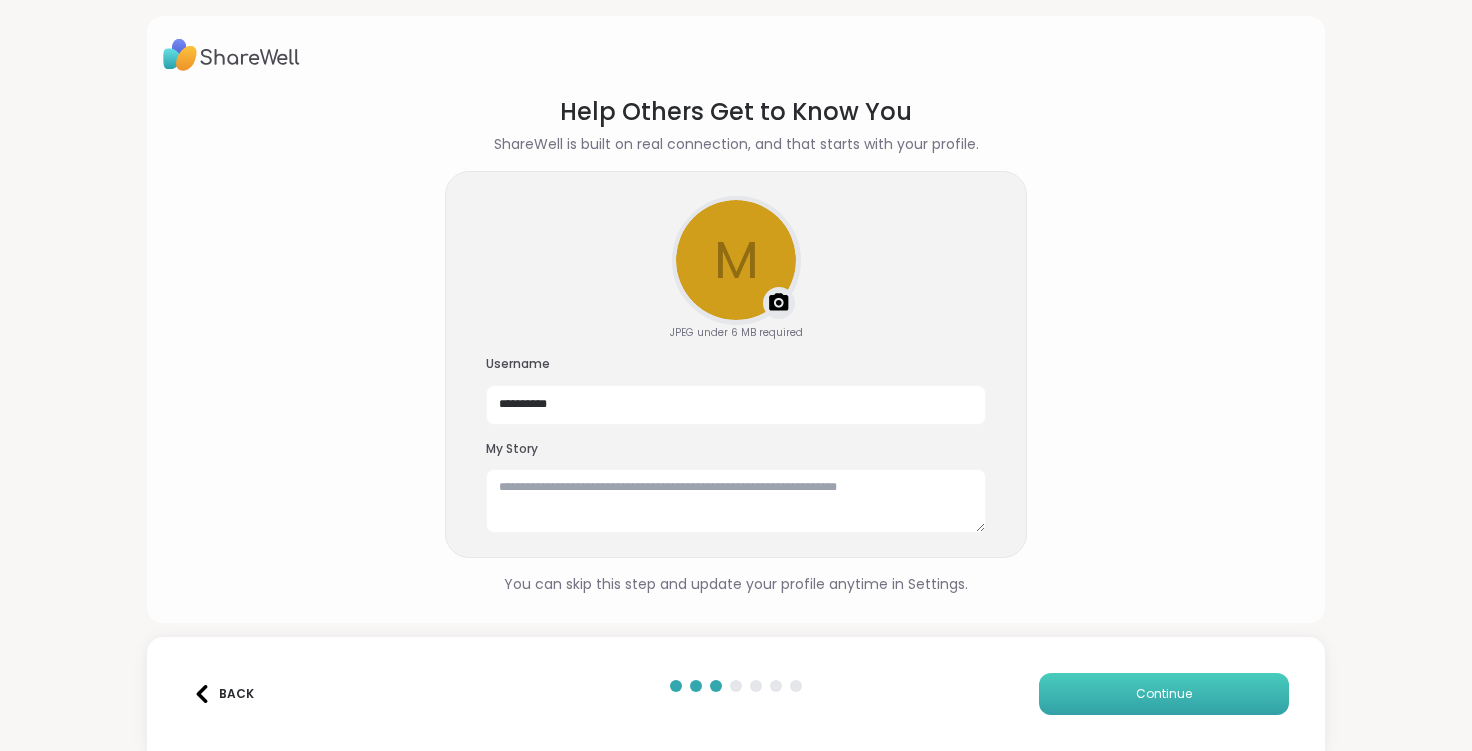 click on "Continue" at bounding box center [1164, 694] 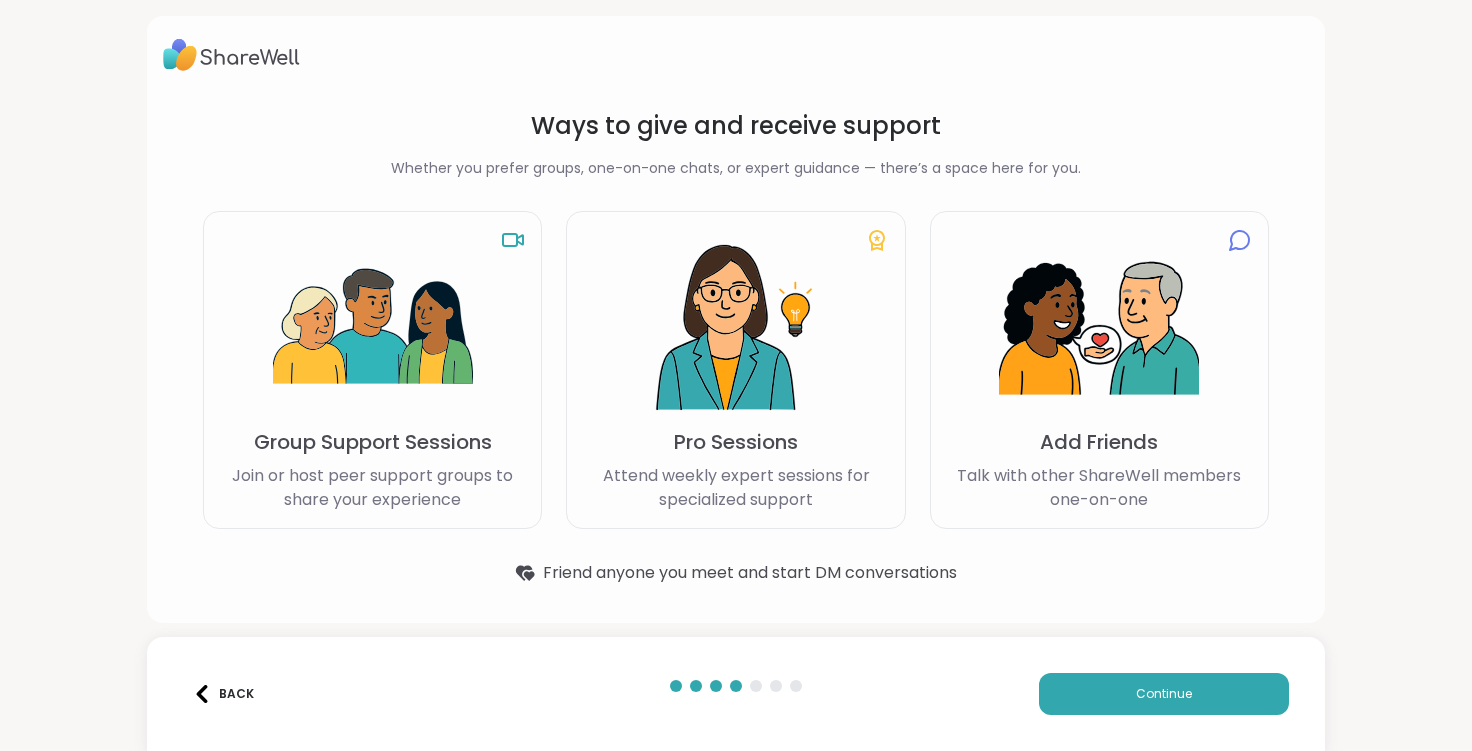 click at bounding box center (1099, 328) 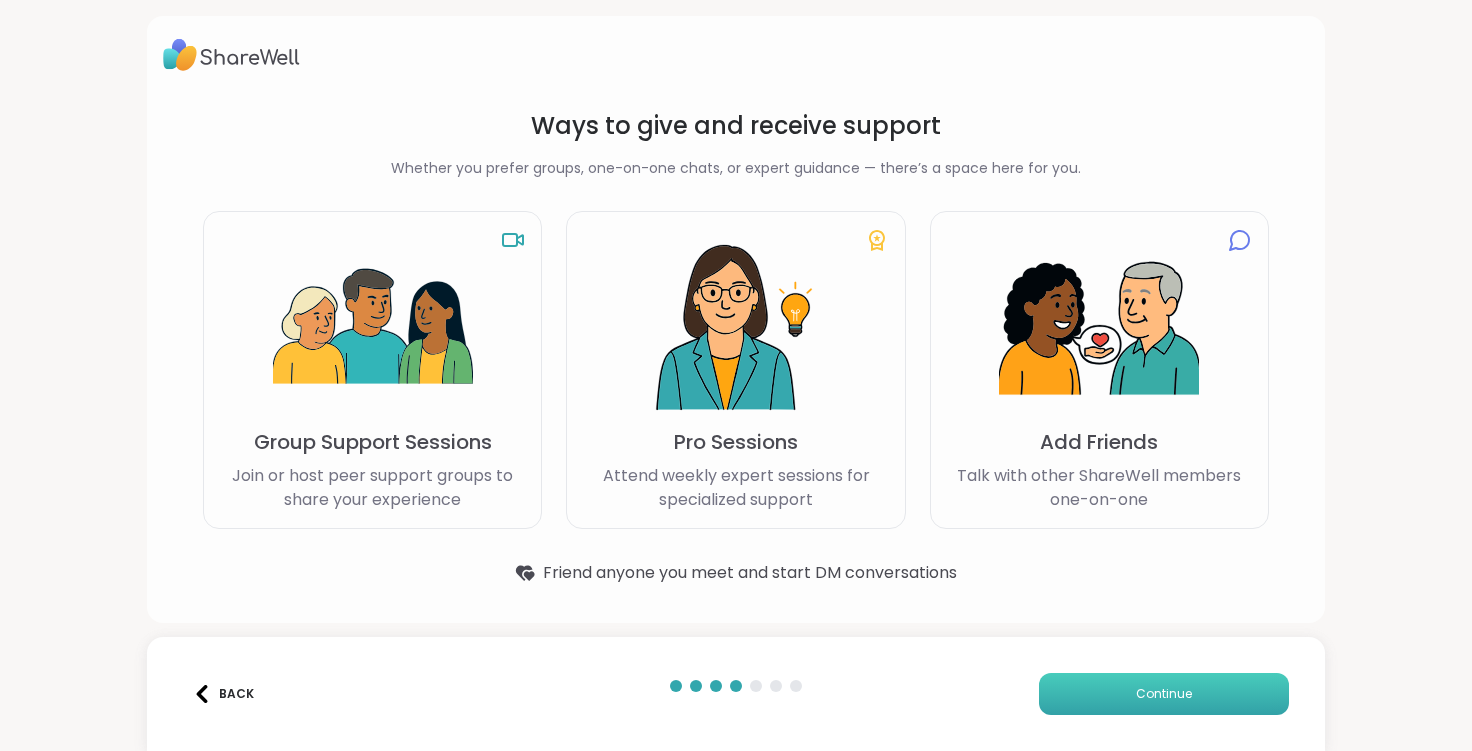 click on "Continue" at bounding box center [1164, 694] 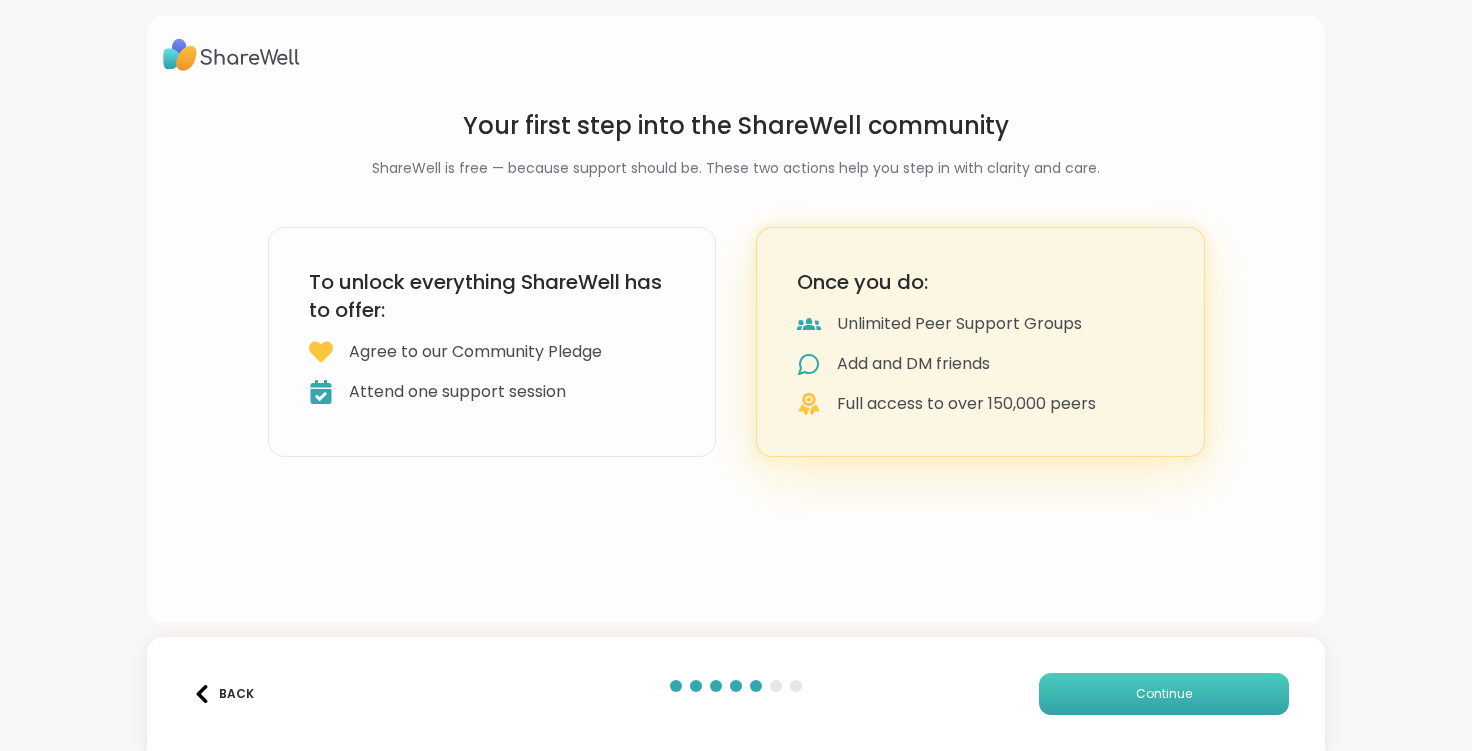click on "Continue" at bounding box center [1164, 694] 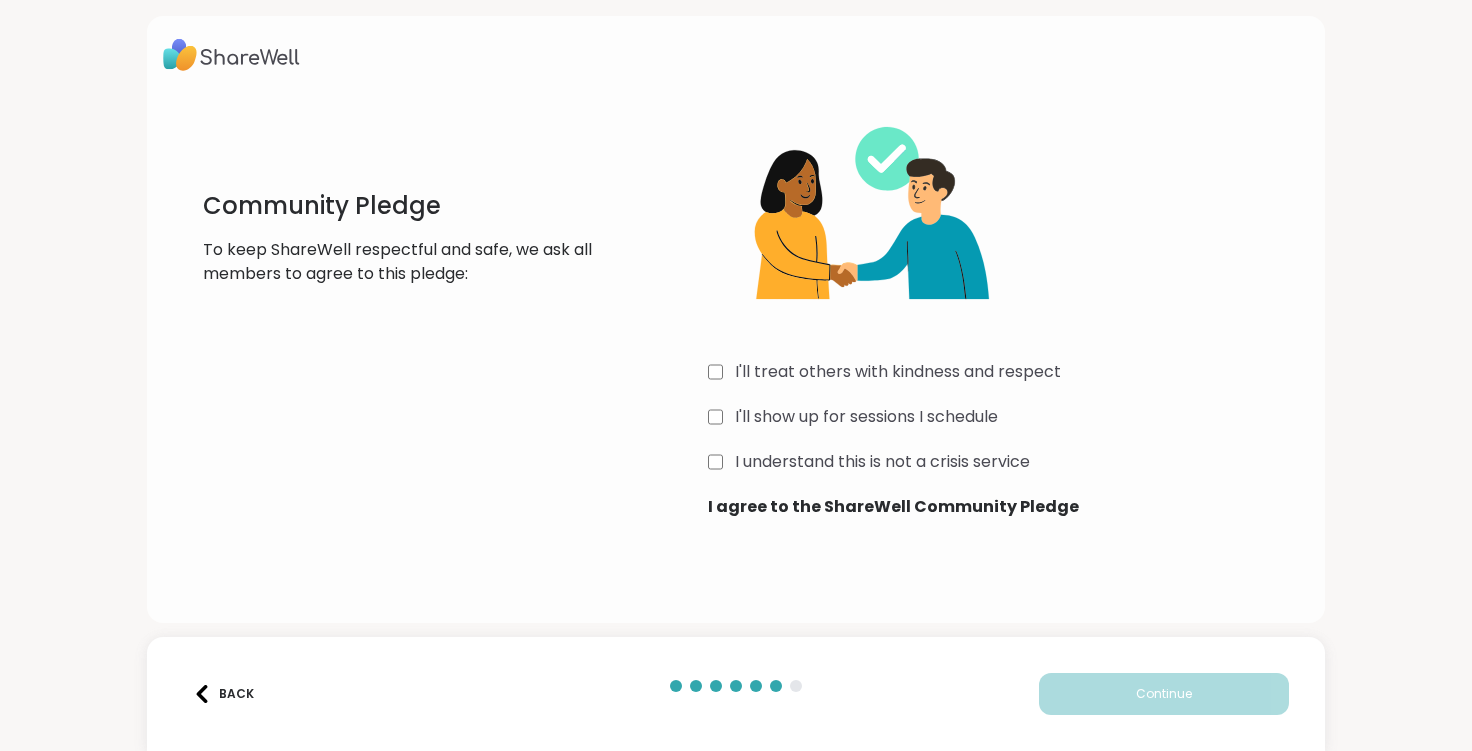 click on "I'll treat others with kindness and respect I'll show up for sessions I schedule I understand this is not a crisis service I agree to the ShareWell Community Pledge" at bounding box center [1008, 306] 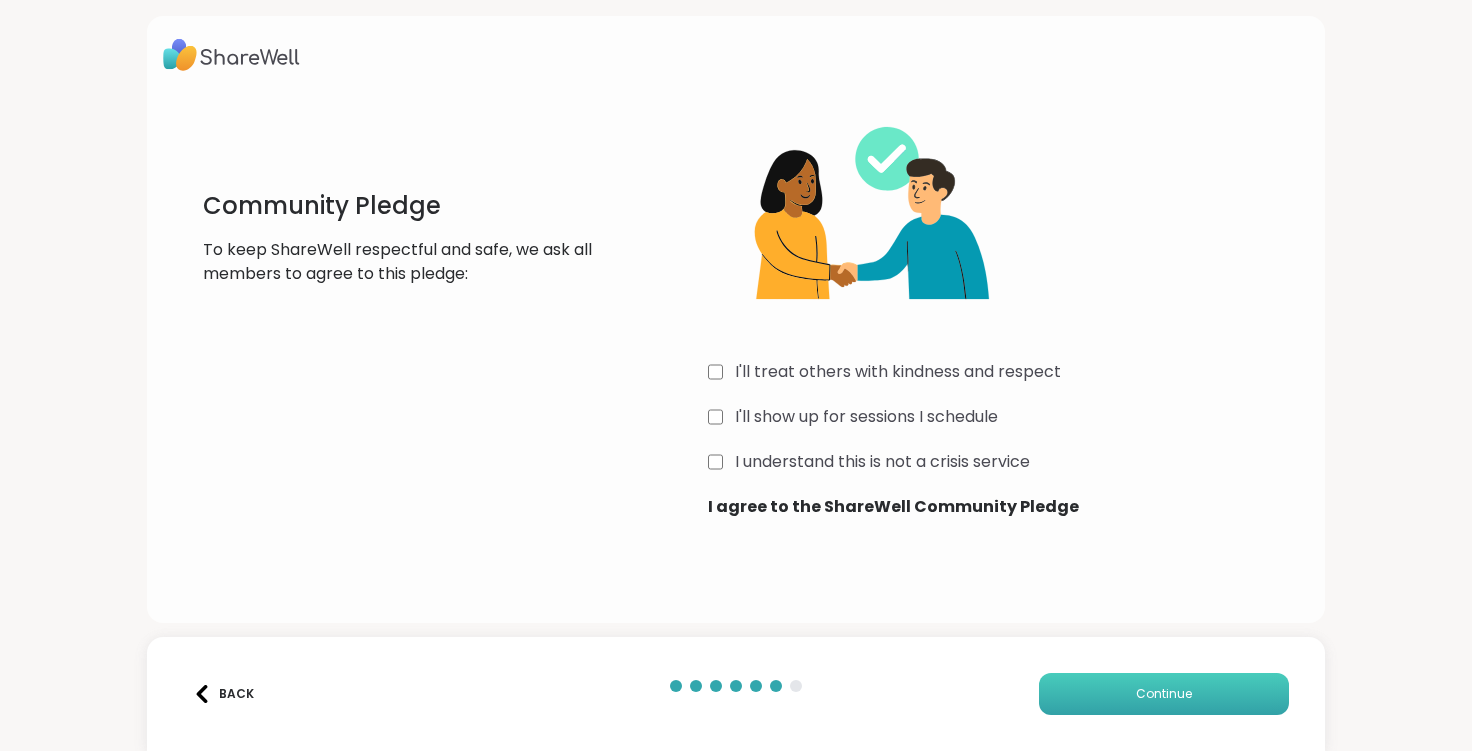 click on "Continue" at bounding box center [1164, 694] 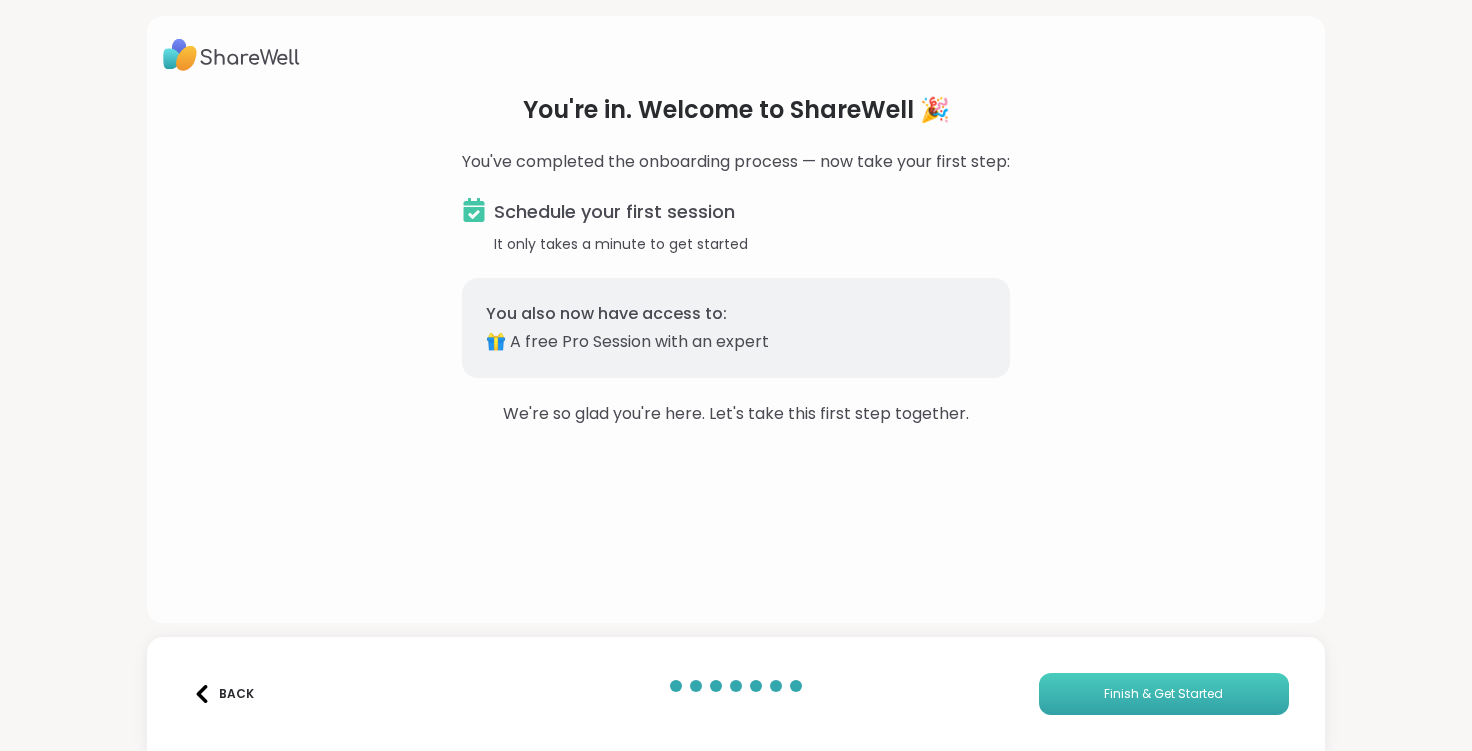 click on "Finish & Get Started" at bounding box center [1163, 694] 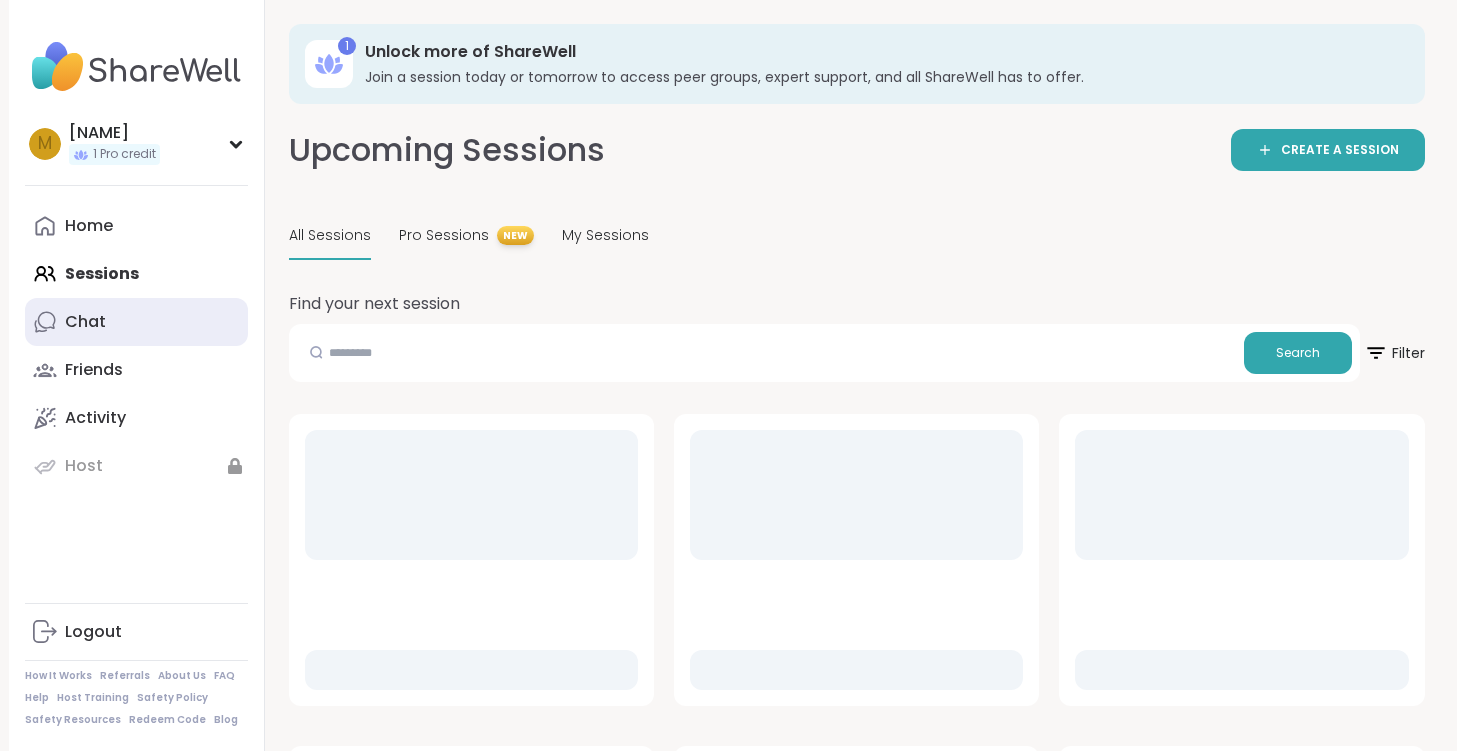 click on "Chat" at bounding box center [136, 322] 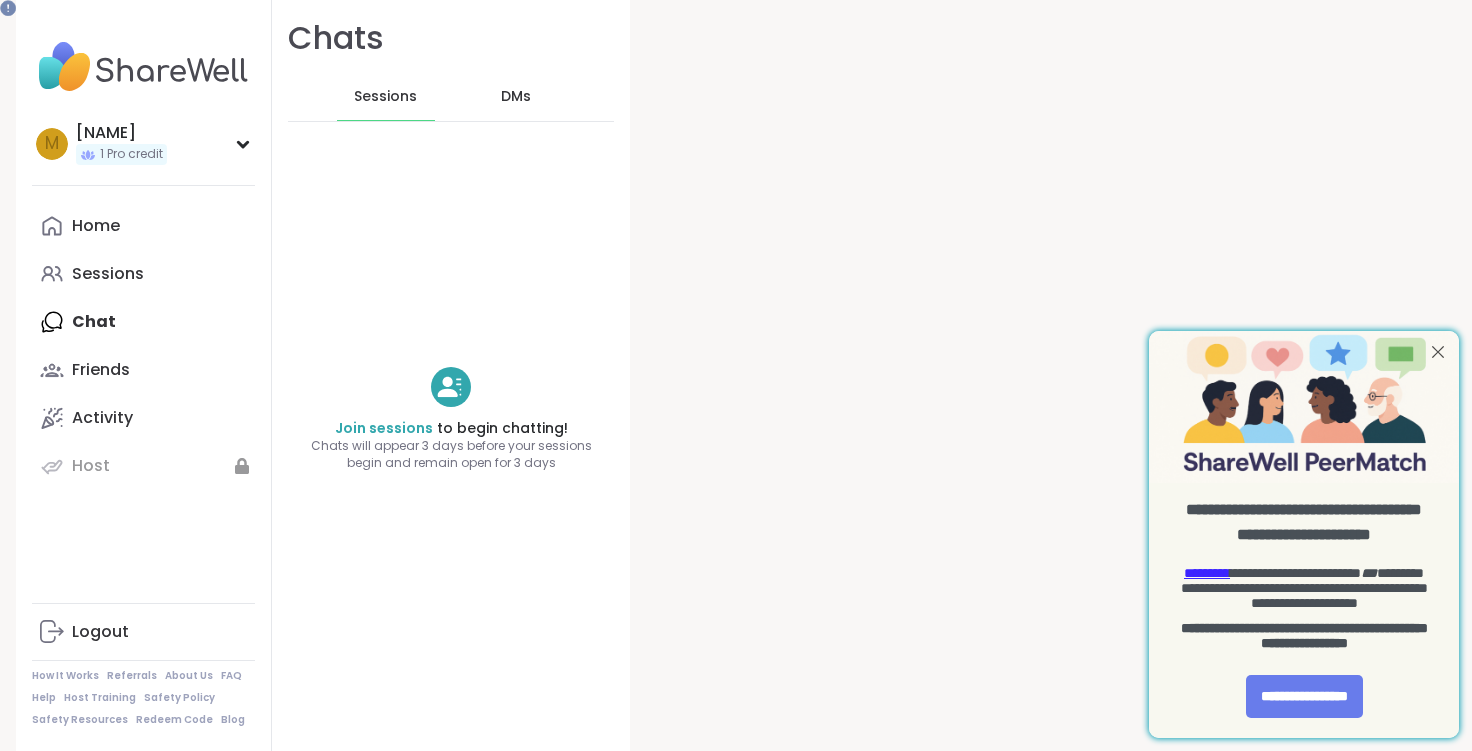 scroll, scrollTop: 0, scrollLeft: 0, axis: both 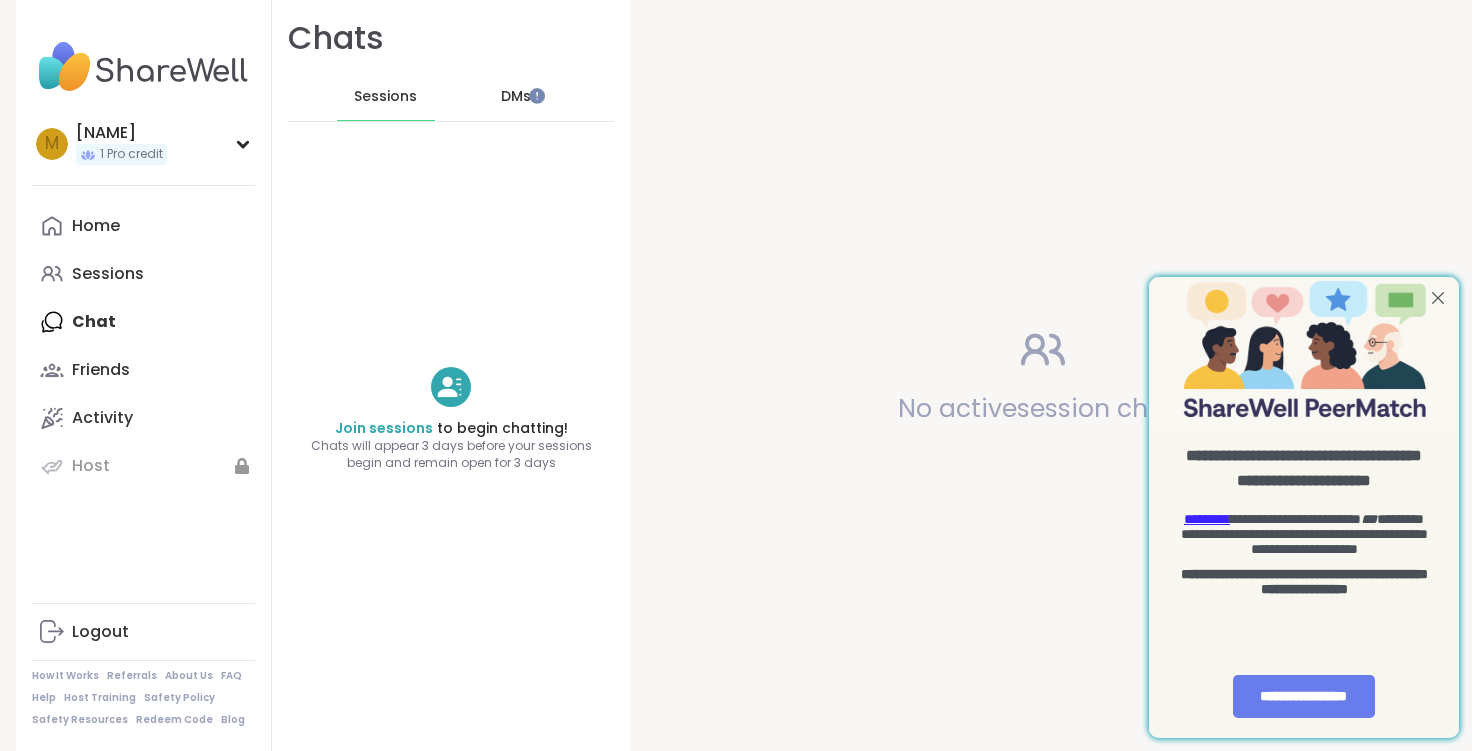click on "DMs" at bounding box center (517, 97) 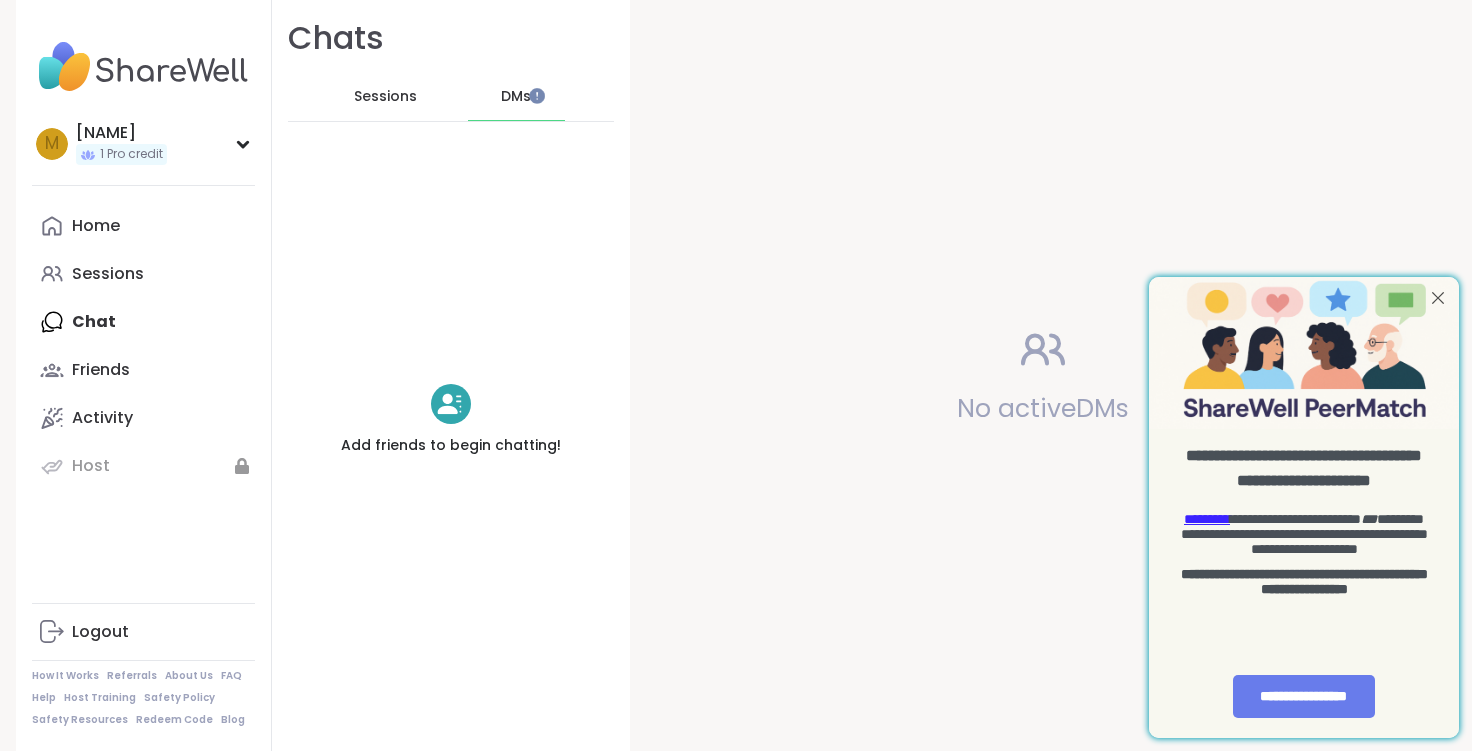 click on "Sessions" at bounding box center [385, 97] 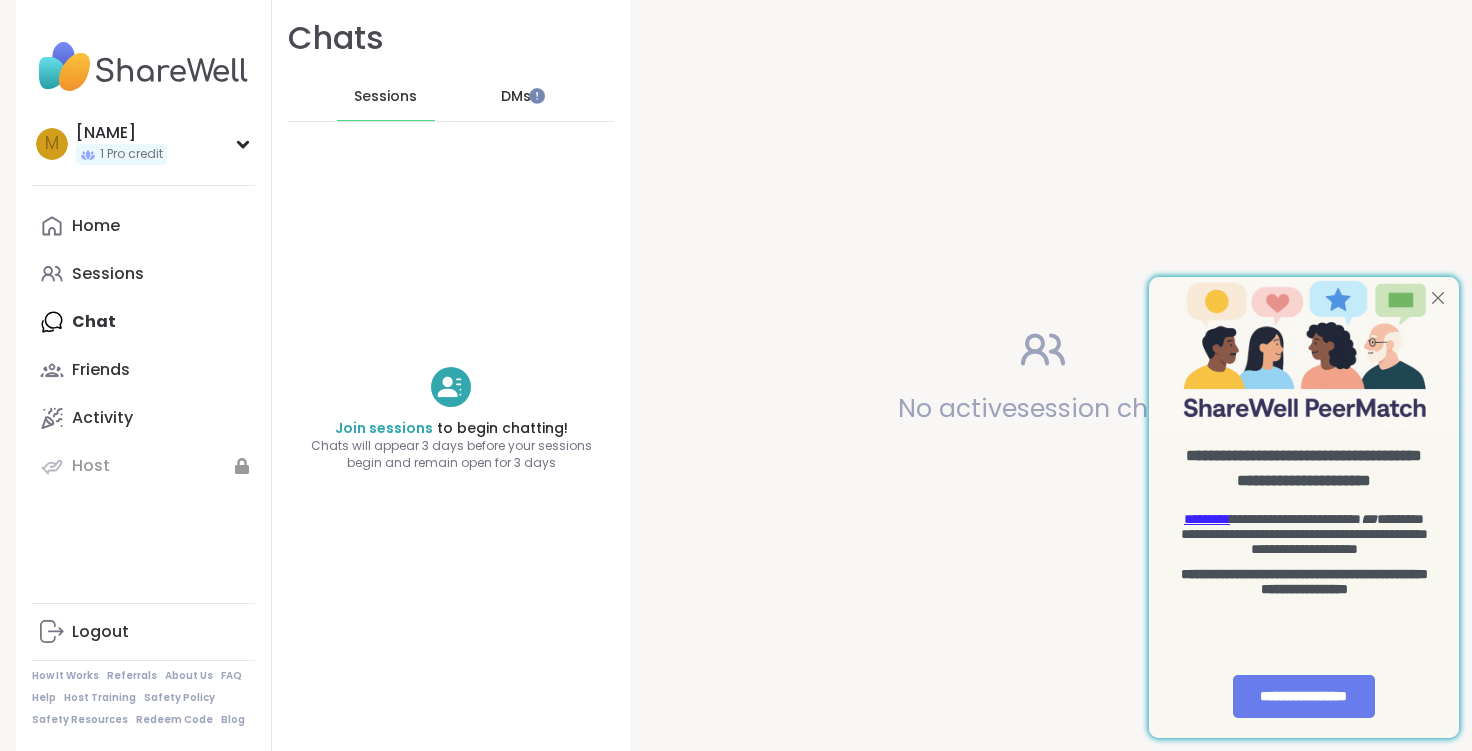 click at bounding box center (1438, 298) 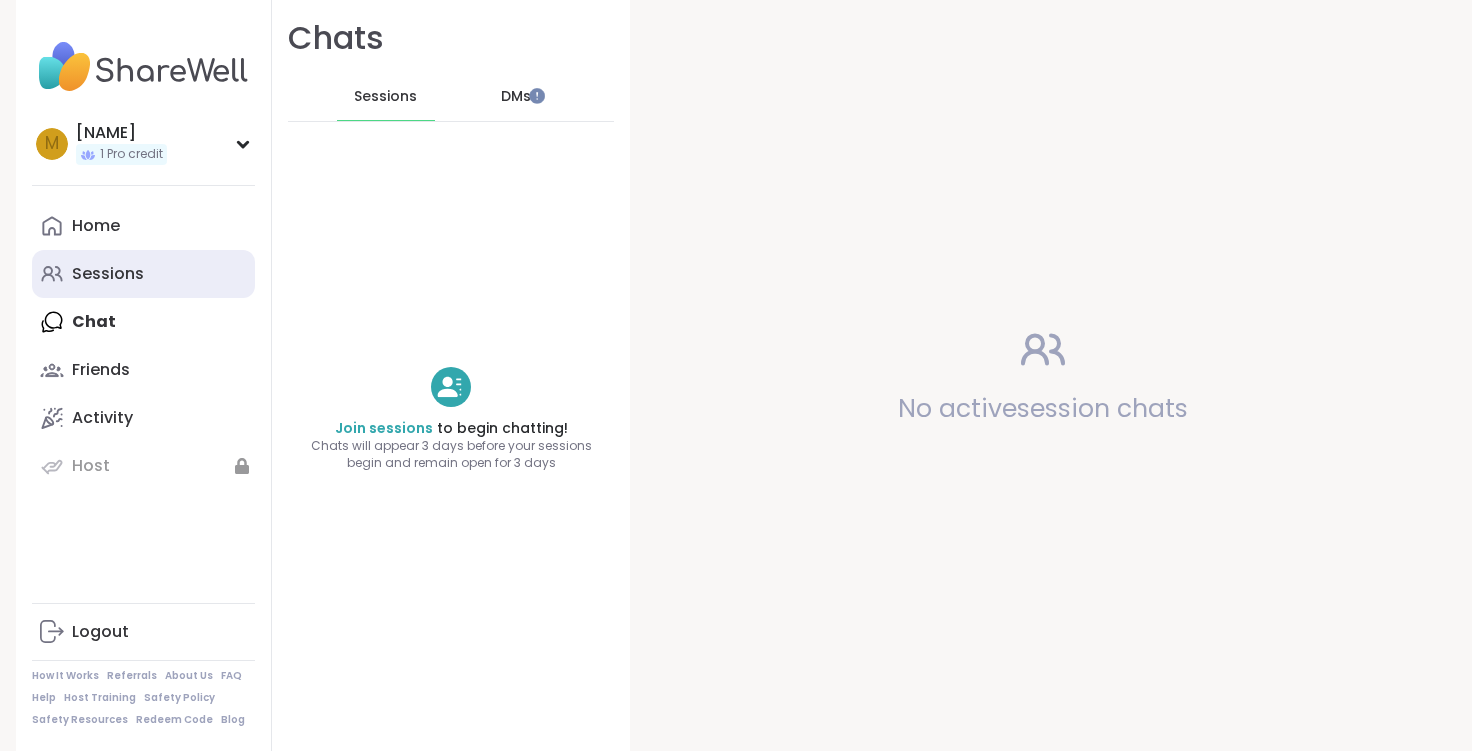 click on "Sessions" at bounding box center [108, 274] 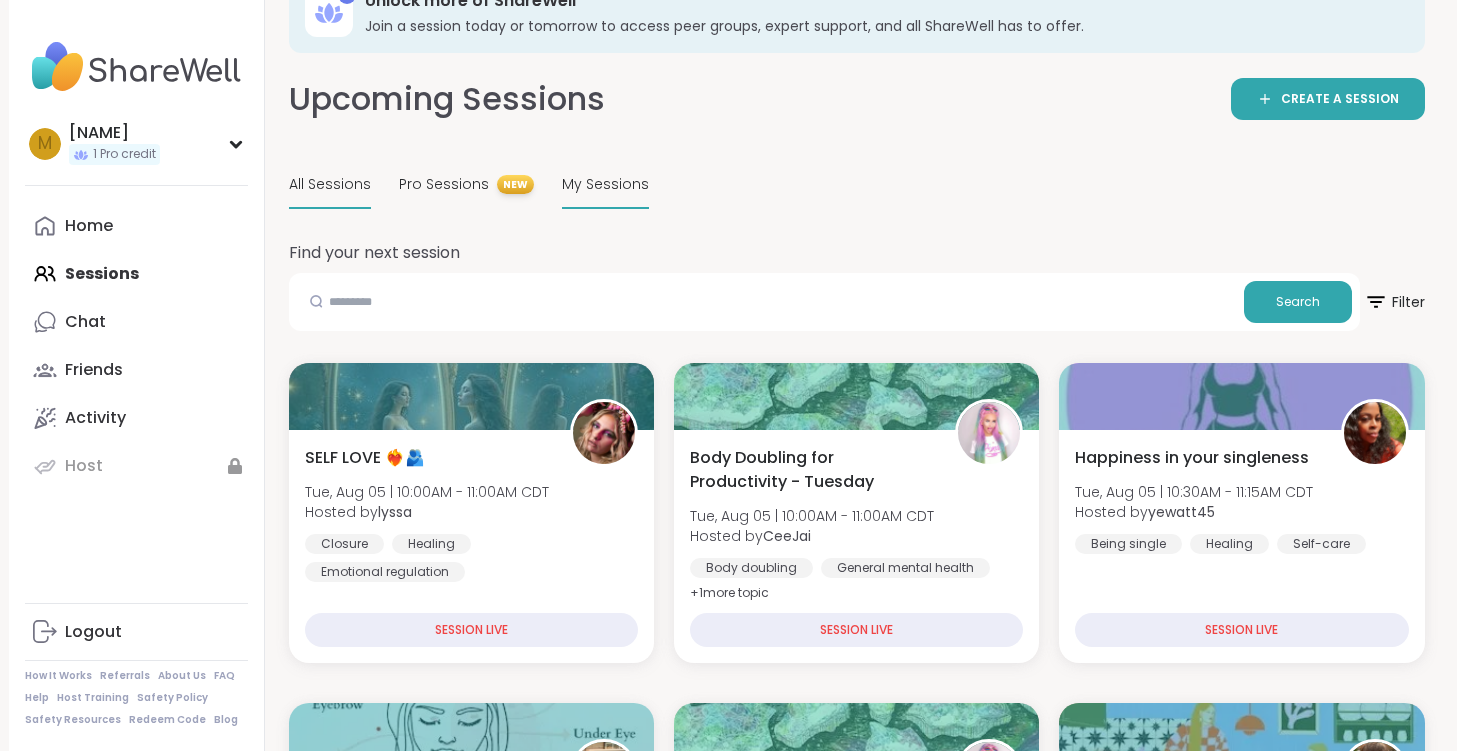 click on "My Sessions" at bounding box center (605, 184) 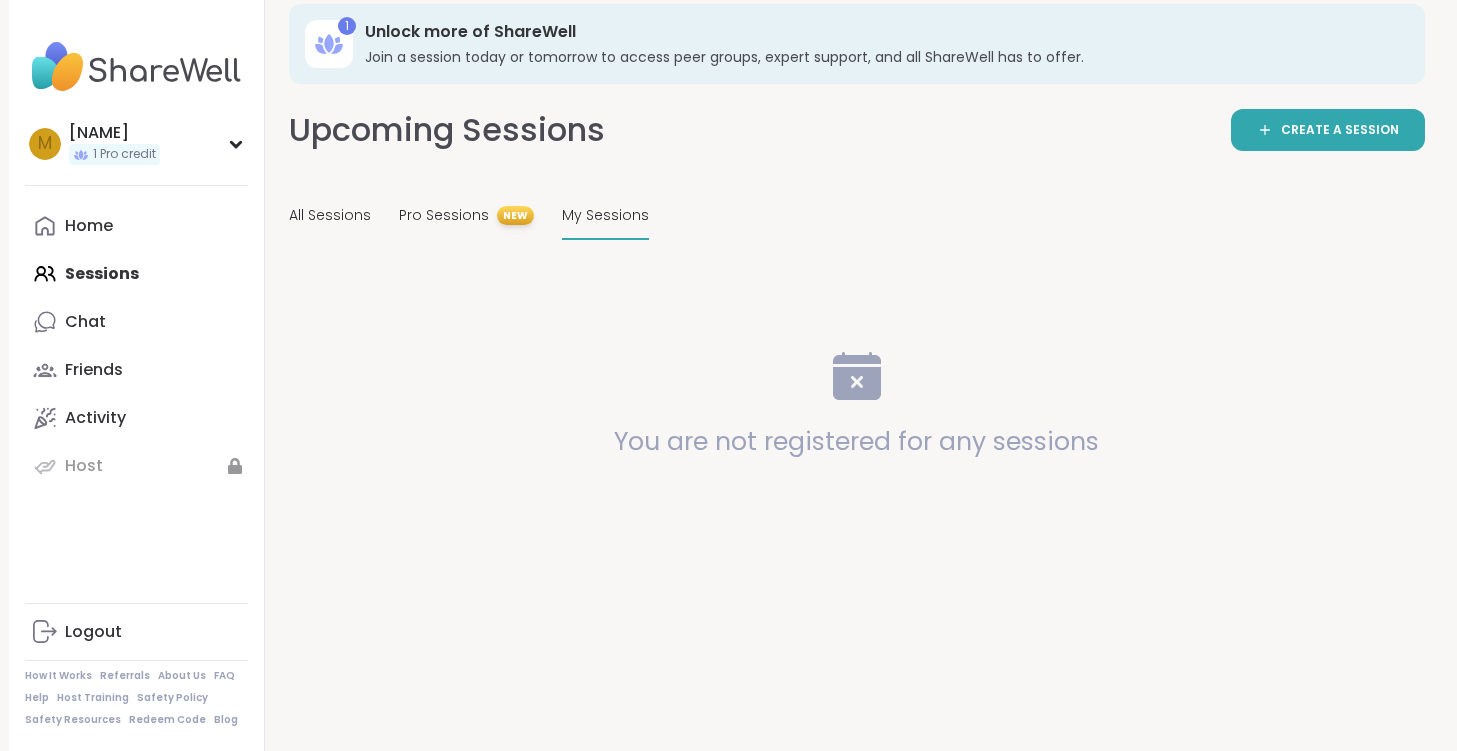 scroll, scrollTop: 20, scrollLeft: 0, axis: vertical 